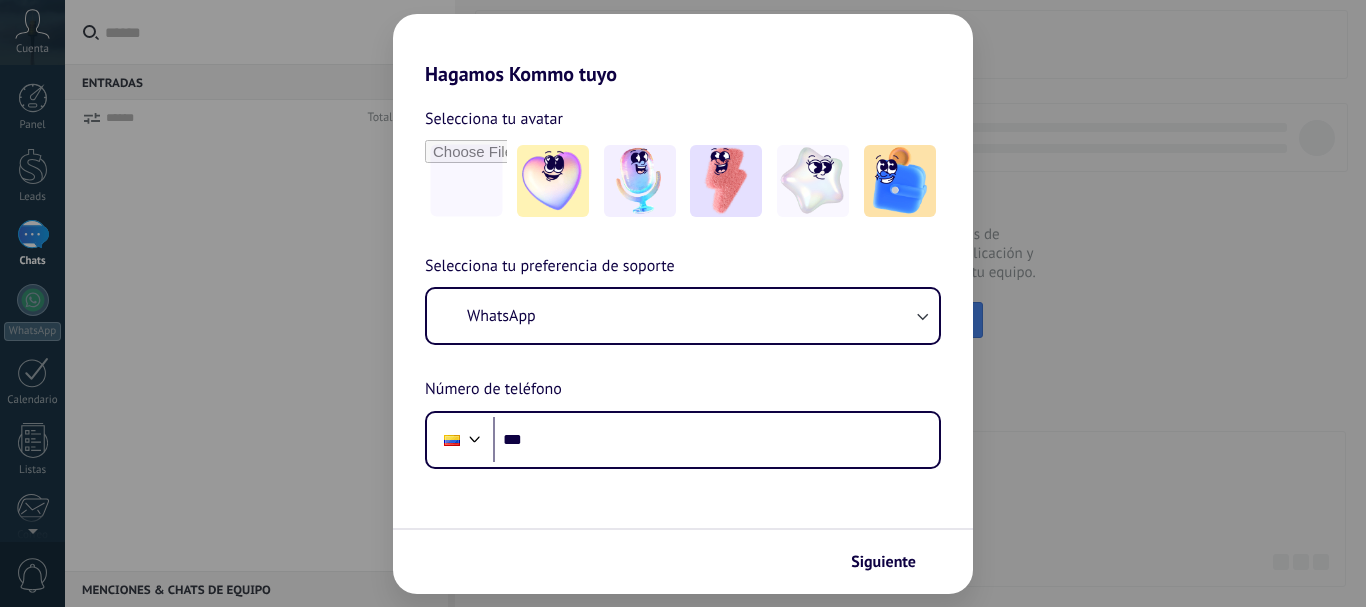 scroll, scrollTop: 0, scrollLeft: 0, axis: both 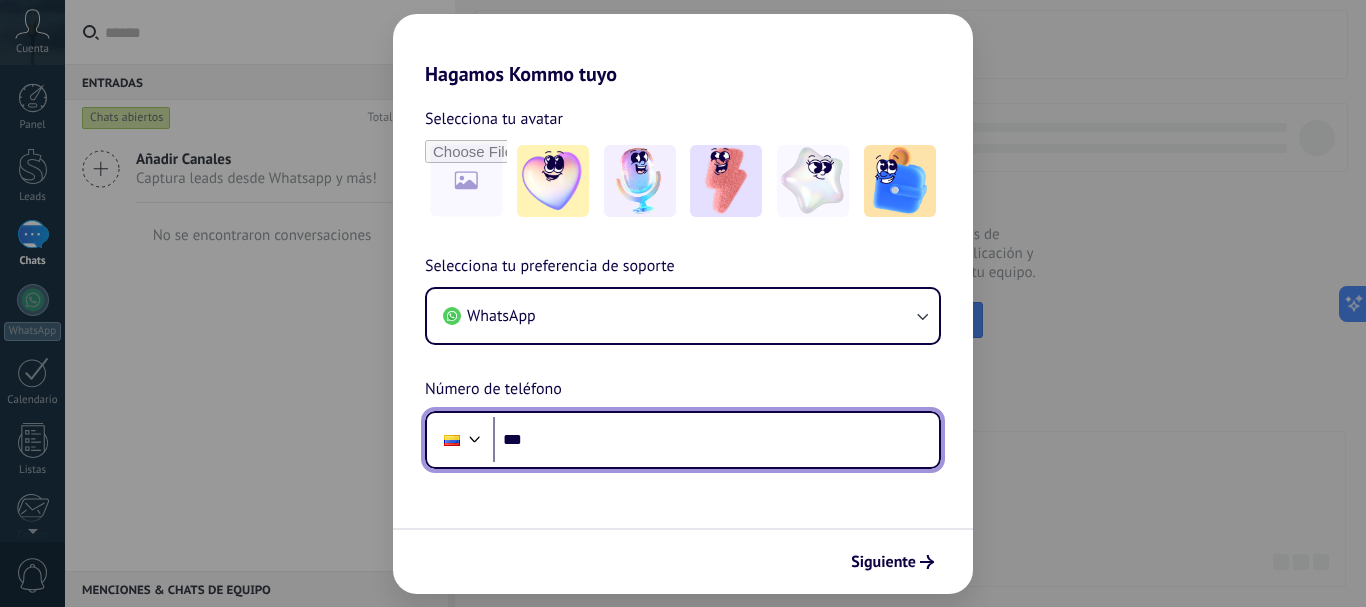 click on "***" at bounding box center (716, 440) 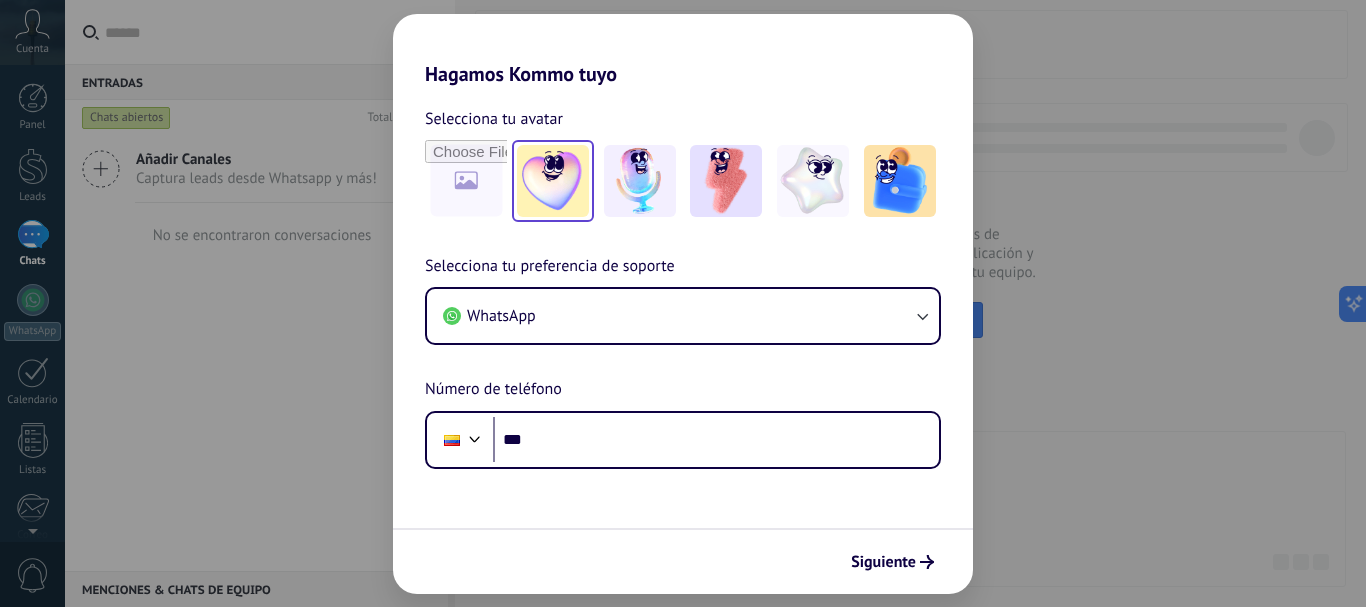 click at bounding box center [553, 181] 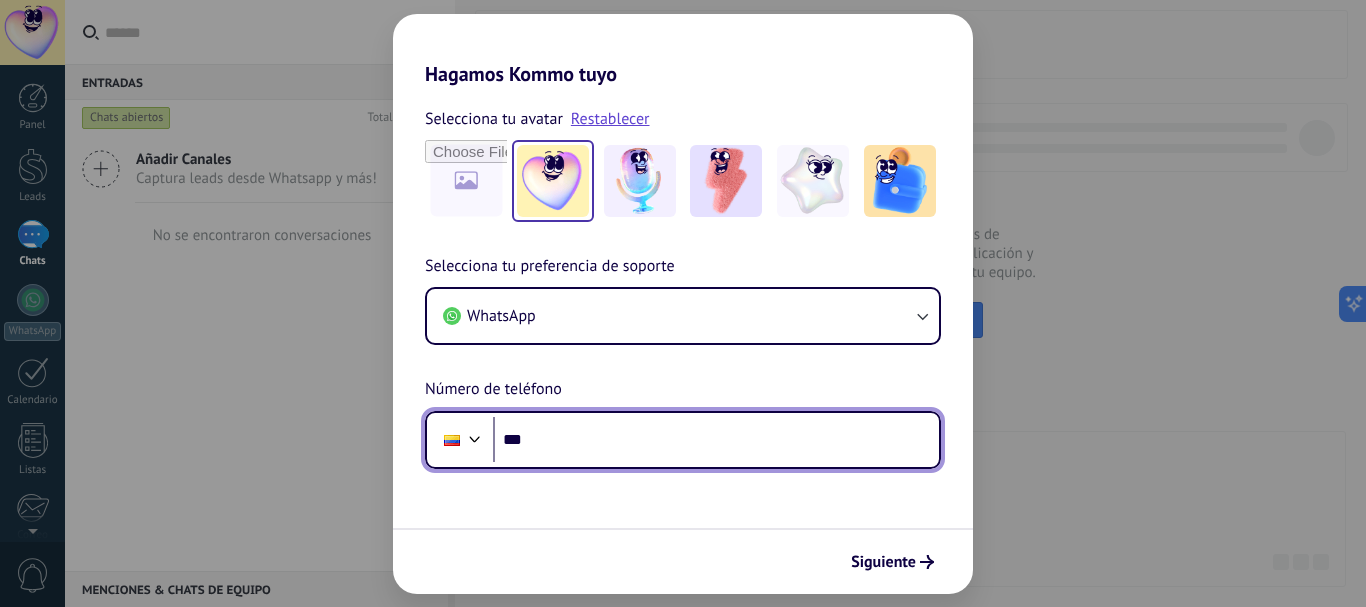 click on "***" at bounding box center (716, 440) 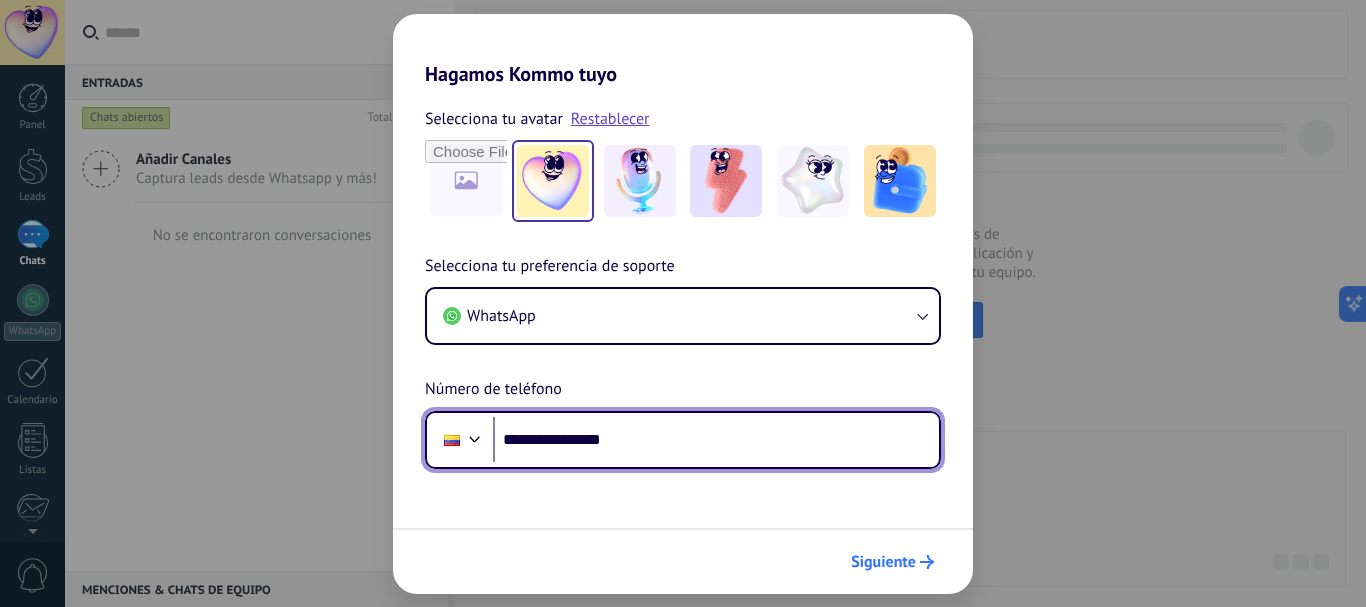 type on "**********" 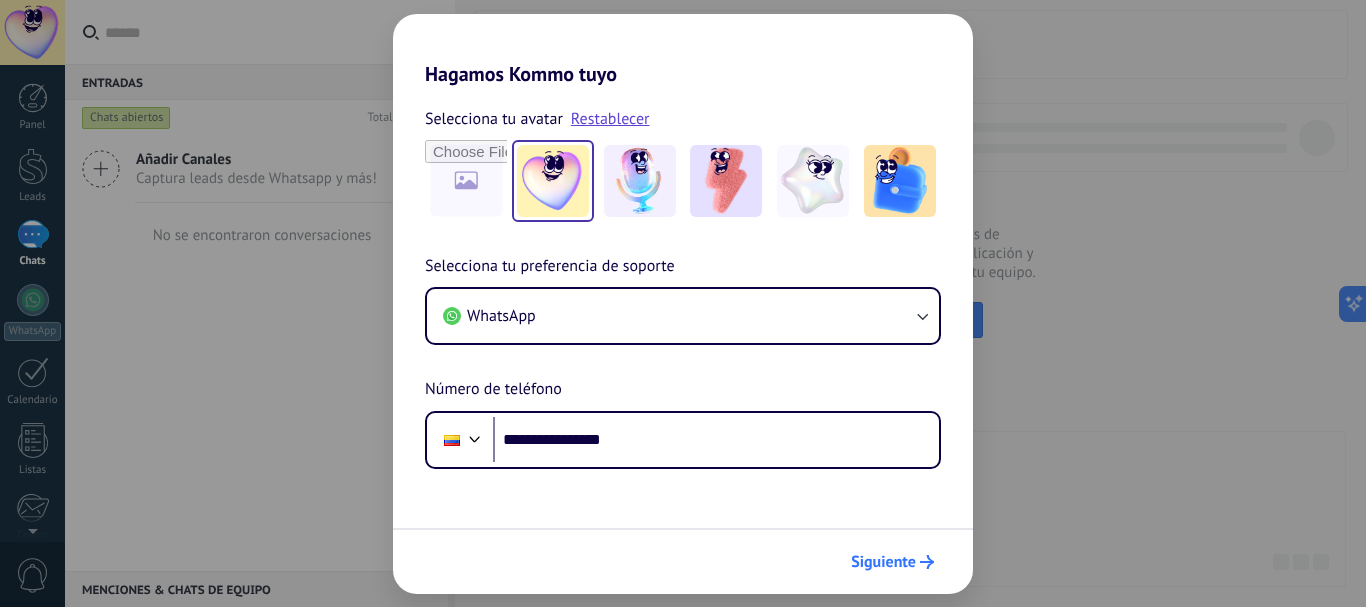 click 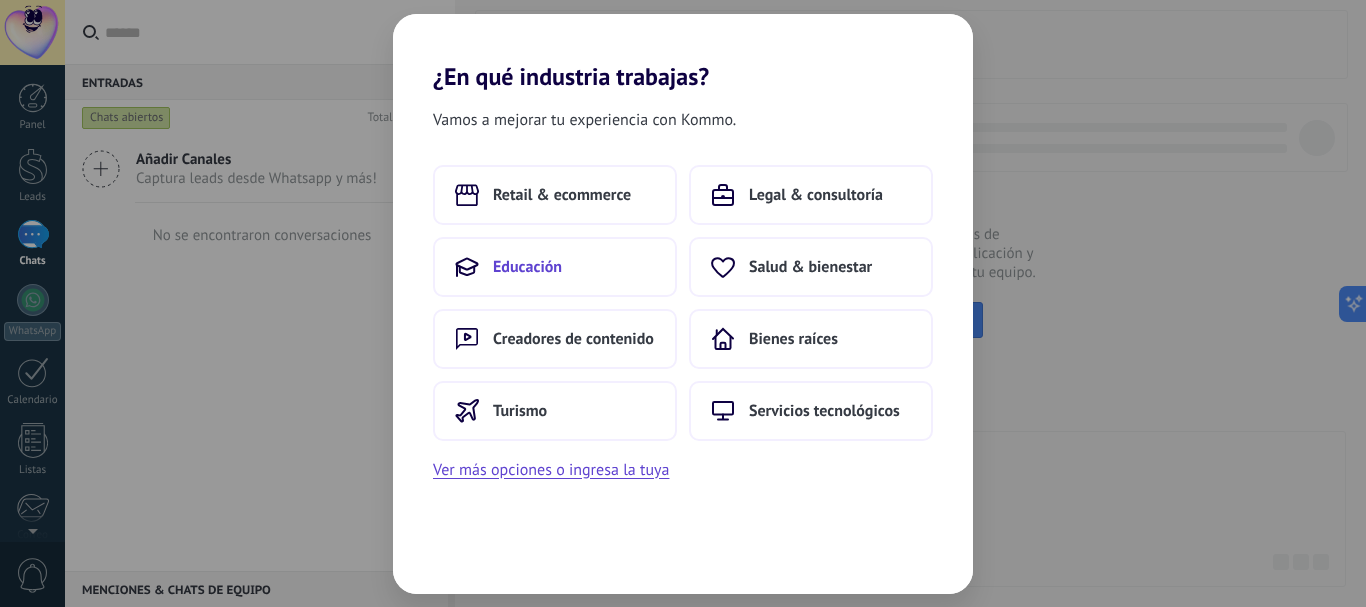 click on "Educación" at bounding box center (527, 267) 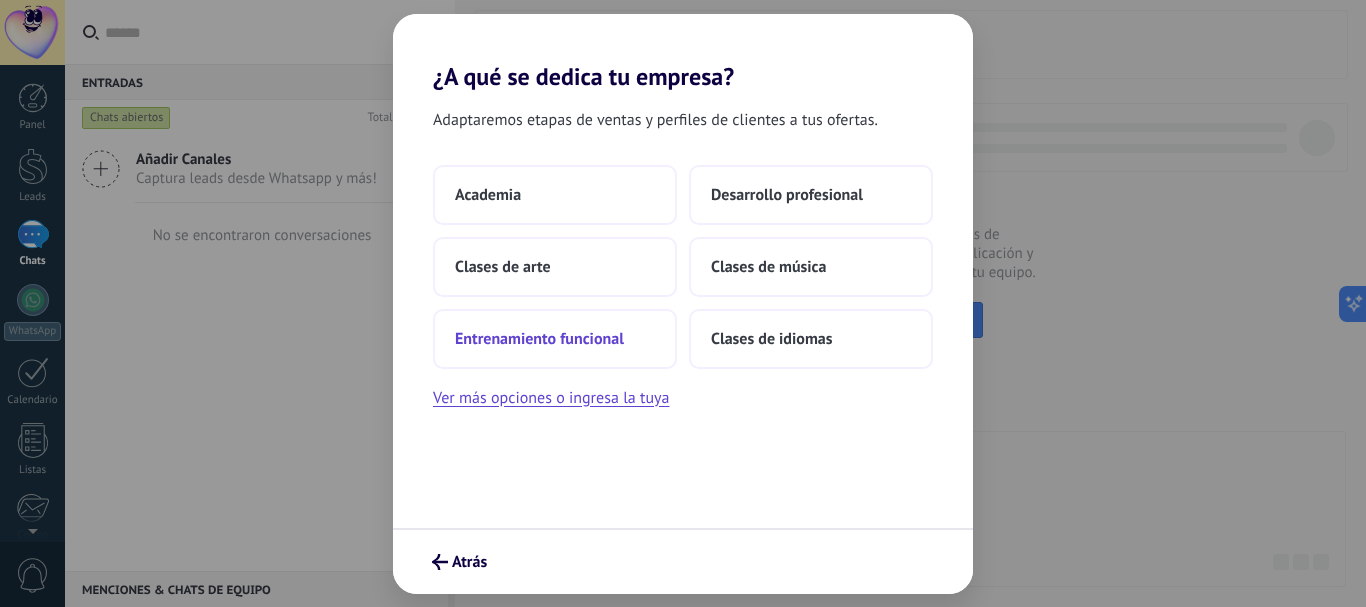 click on "Entrenamiento funcional" at bounding box center (539, 339) 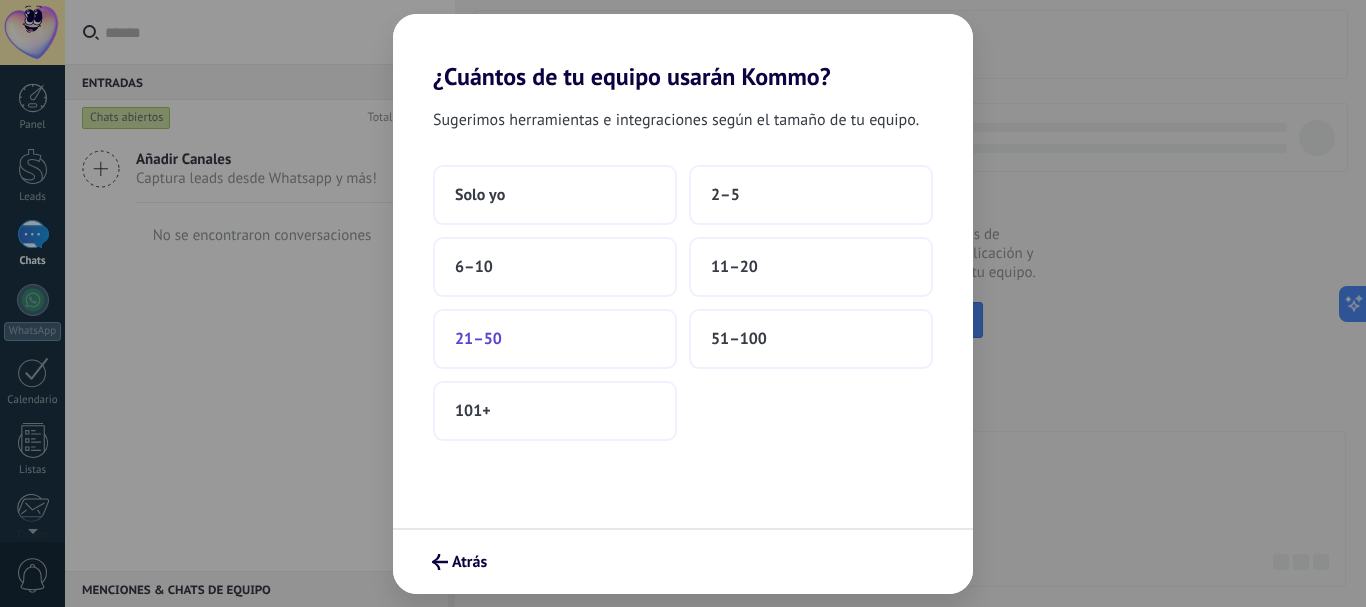 click on "21–50" at bounding box center [478, 339] 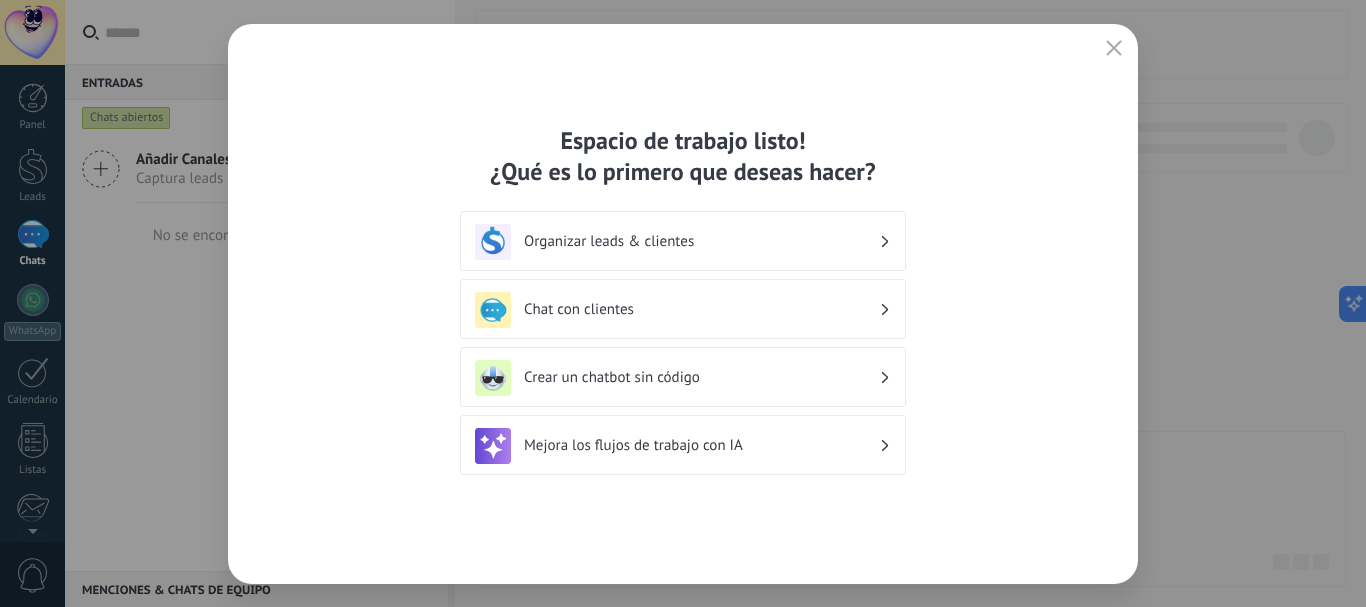 click on "Crear un chatbot sin código" at bounding box center (701, 377) 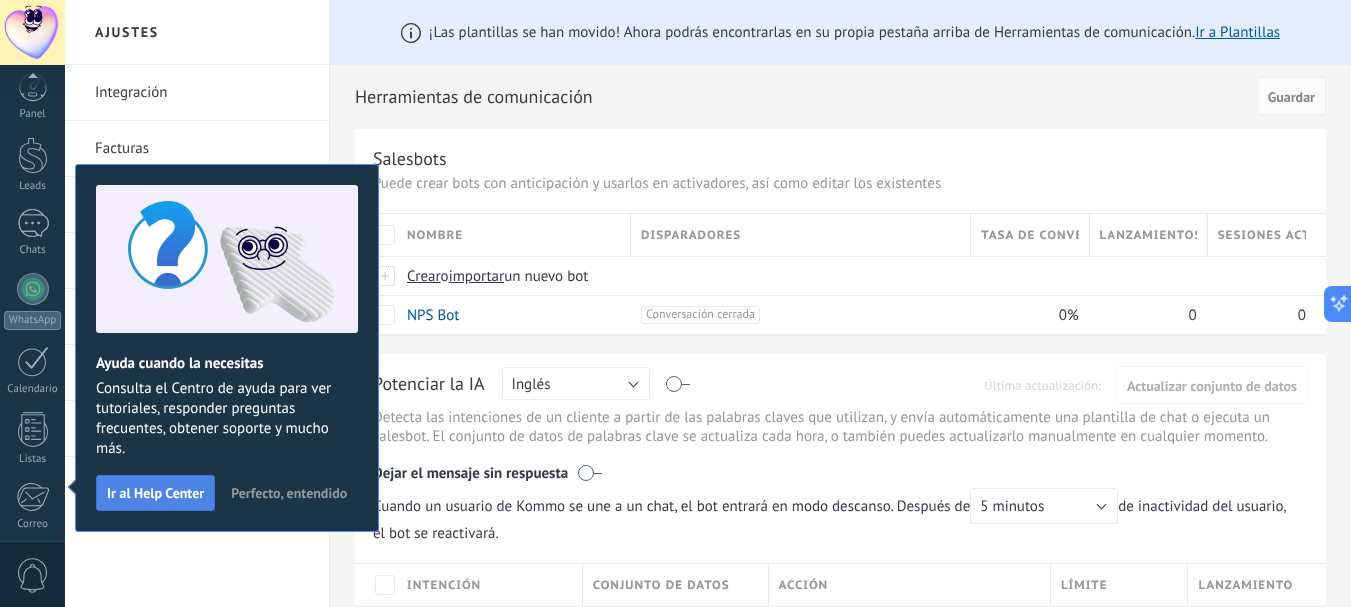 scroll, scrollTop: 225, scrollLeft: 0, axis: vertical 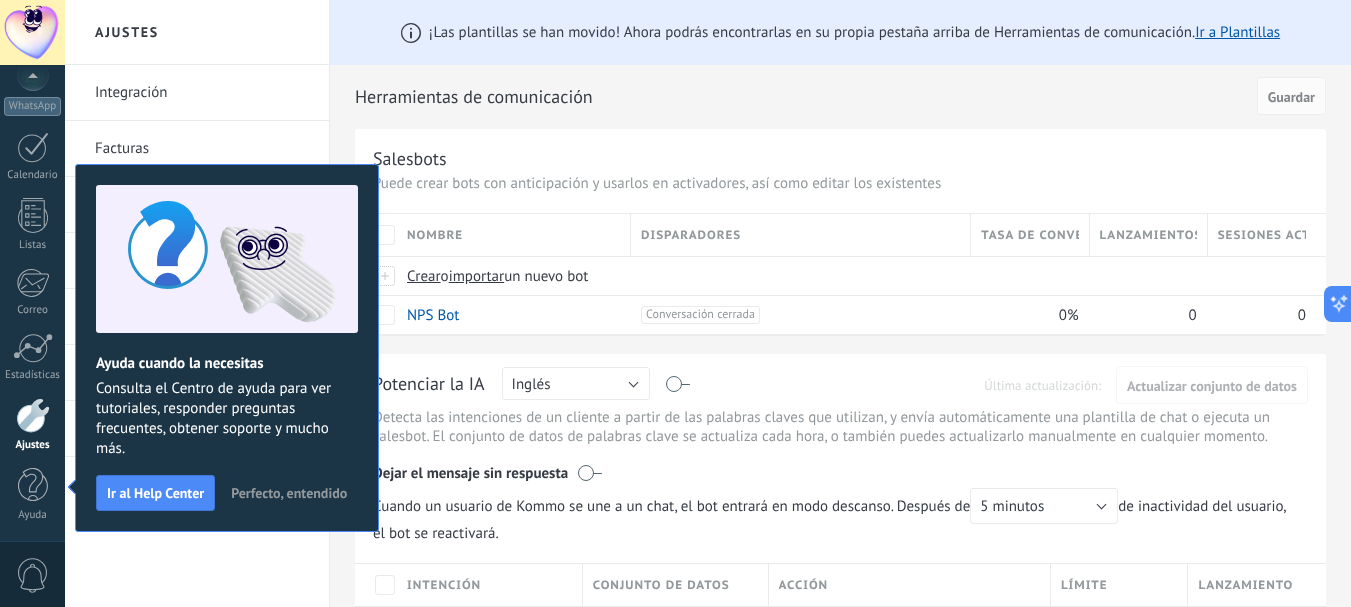 click on "Perfecto, entendido" at bounding box center (289, 493) 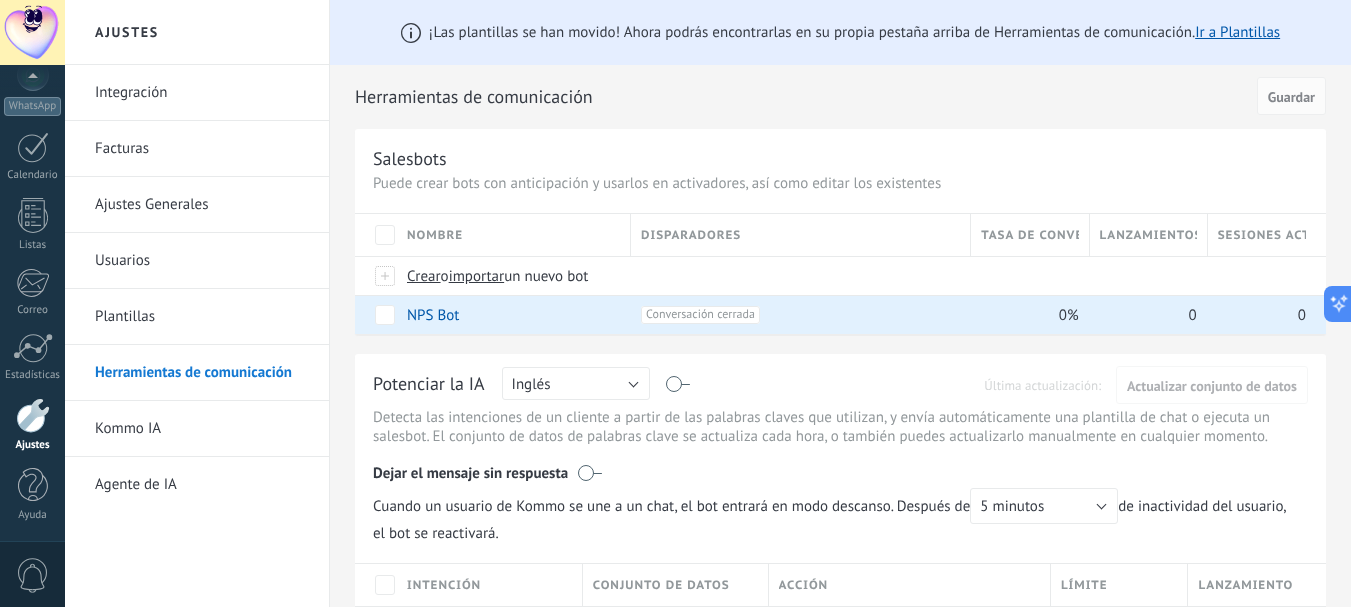 click on "Kommo IA" at bounding box center (202, 429) 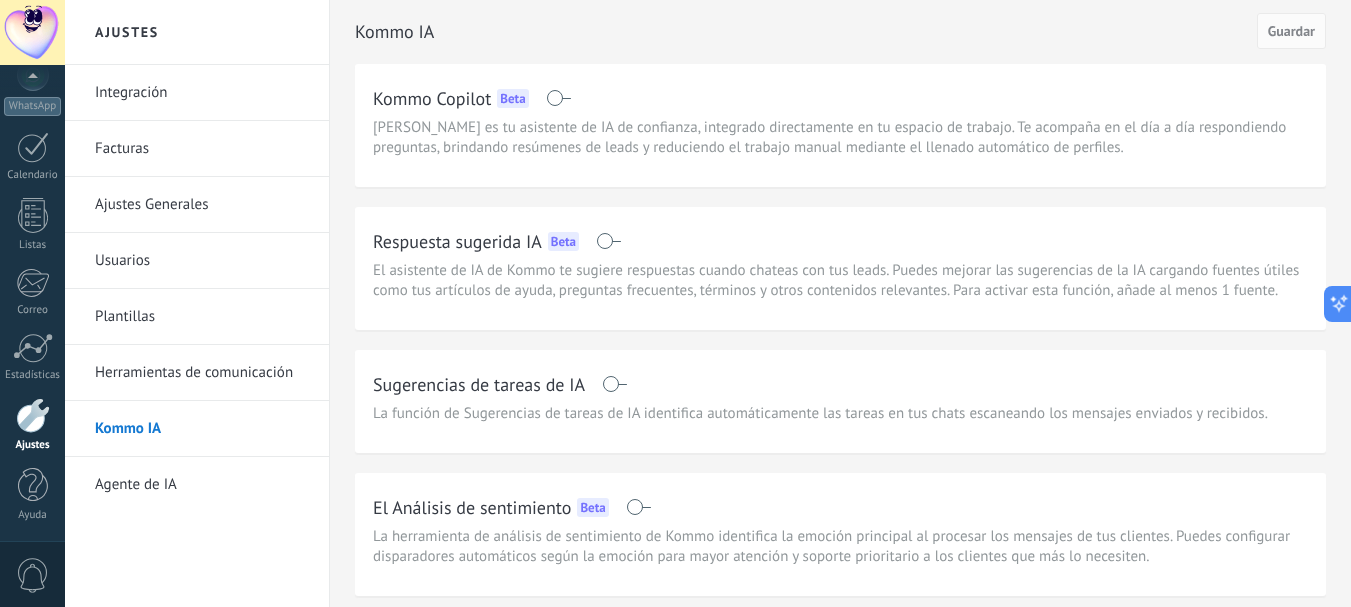 click on "Kommo IA" at bounding box center (202, 429) 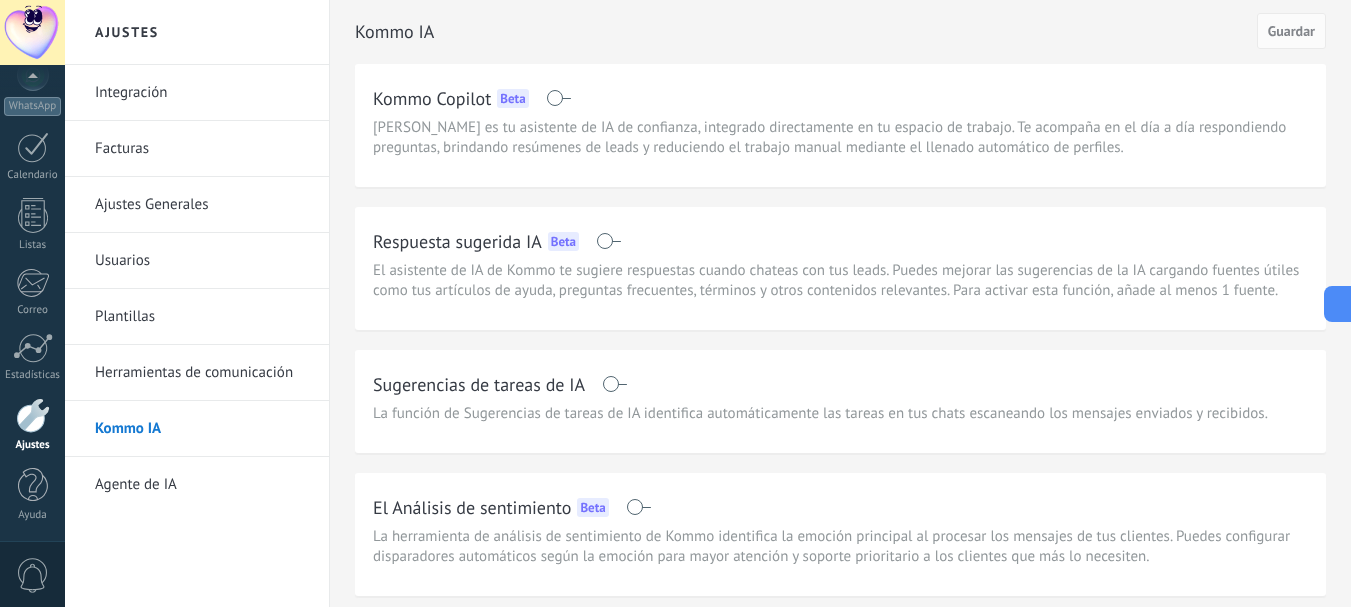 click on "Plantillas" at bounding box center [202, 317] 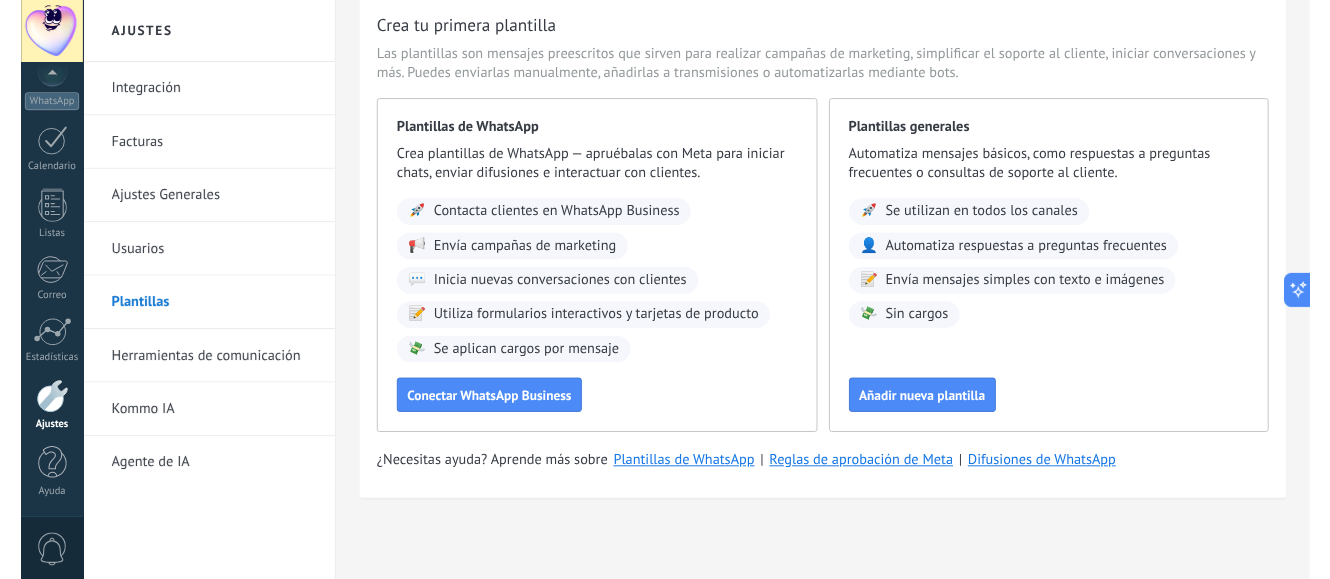 scroll, scrollTop: 28, scrollLeft: 0, axis: vertical 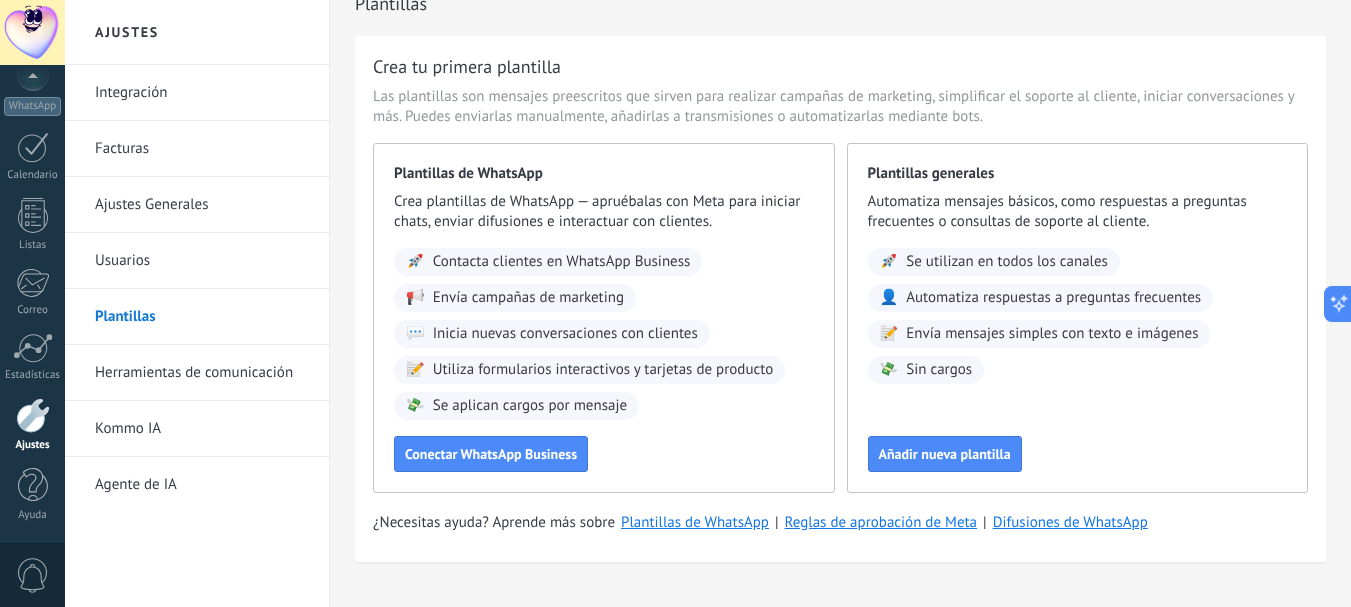click on "Plantillas generales Automatiza mensajes básicos, como respuestas a preguntas frecuentes o consultas de soporte al cliente. 🚀 Se utilizan en todos los canales 👤 Automatiza respuestas a preguntas frecuentes 📝 Envía mensajes simples con texto e imágenes 💸 Sin cargos Añadir nueva plantilla" at bounding box center [1078, 318] 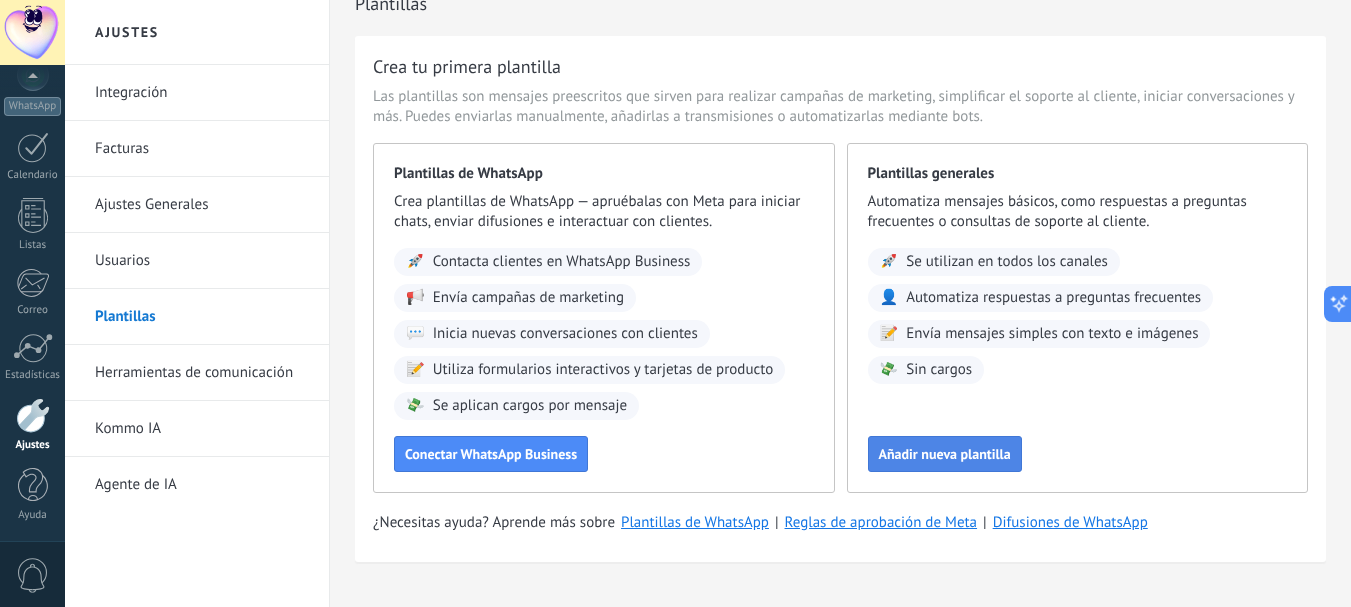 click on "Añadir nueva plantilla" at bounding box center [945, 454] 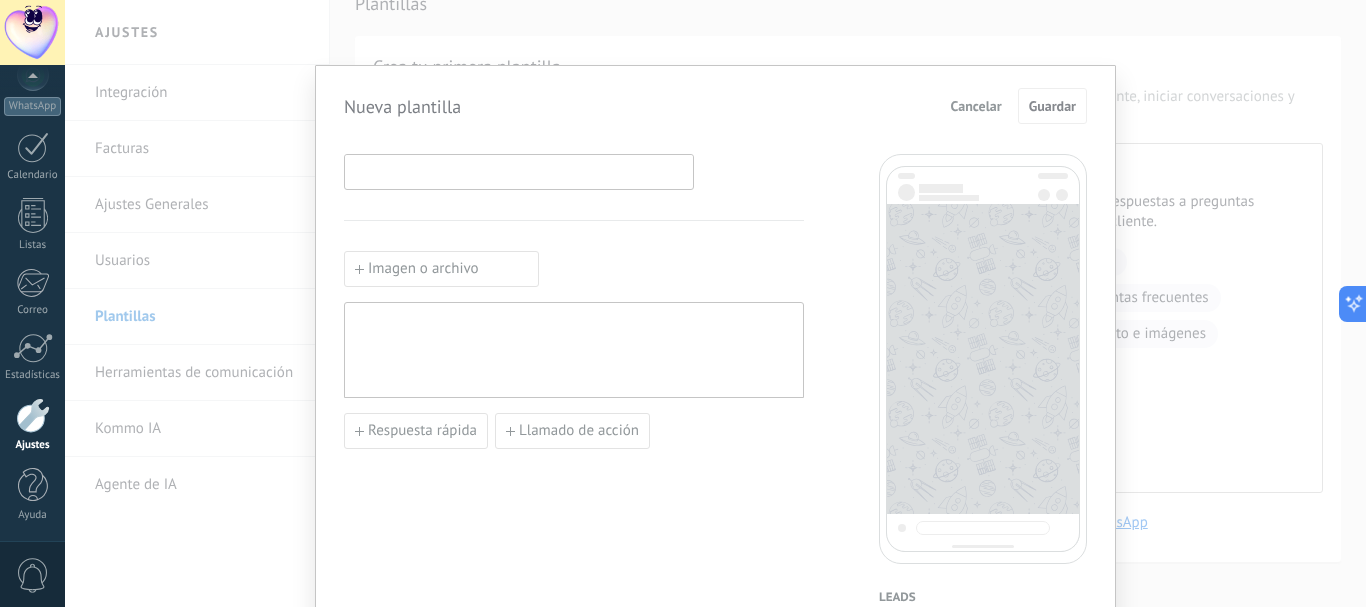 click at bounding box center [519, 171] 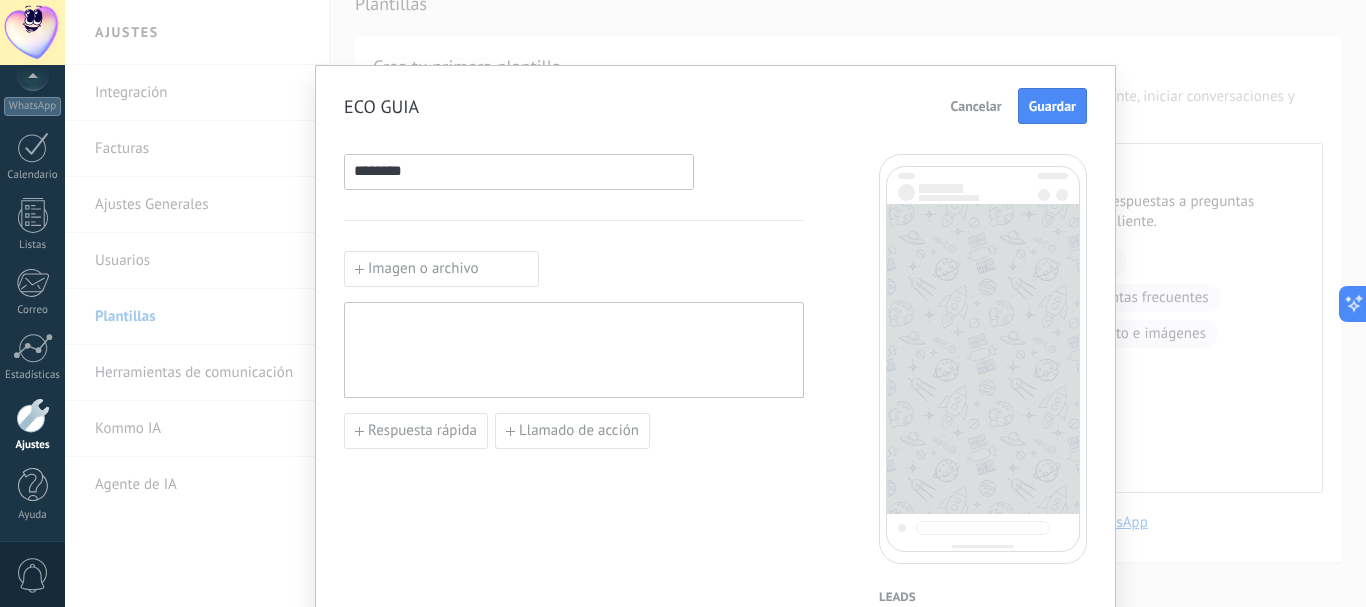 type on "********" 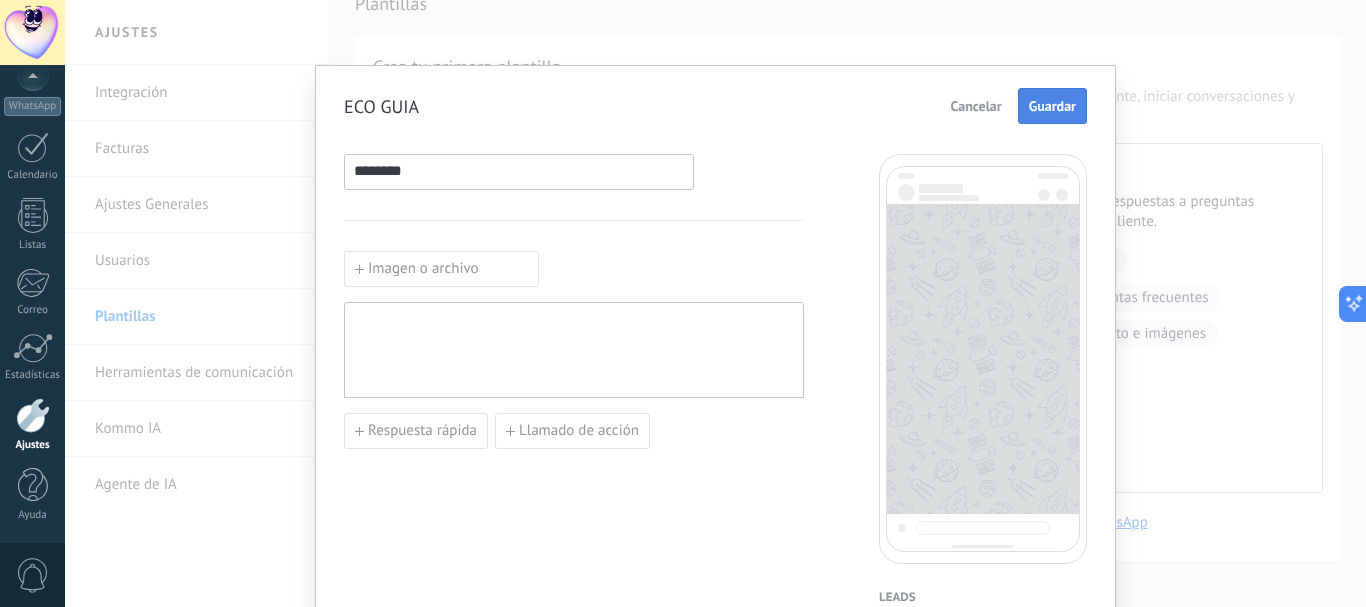 click on "Guardar" at bounding box center (1052, 106) 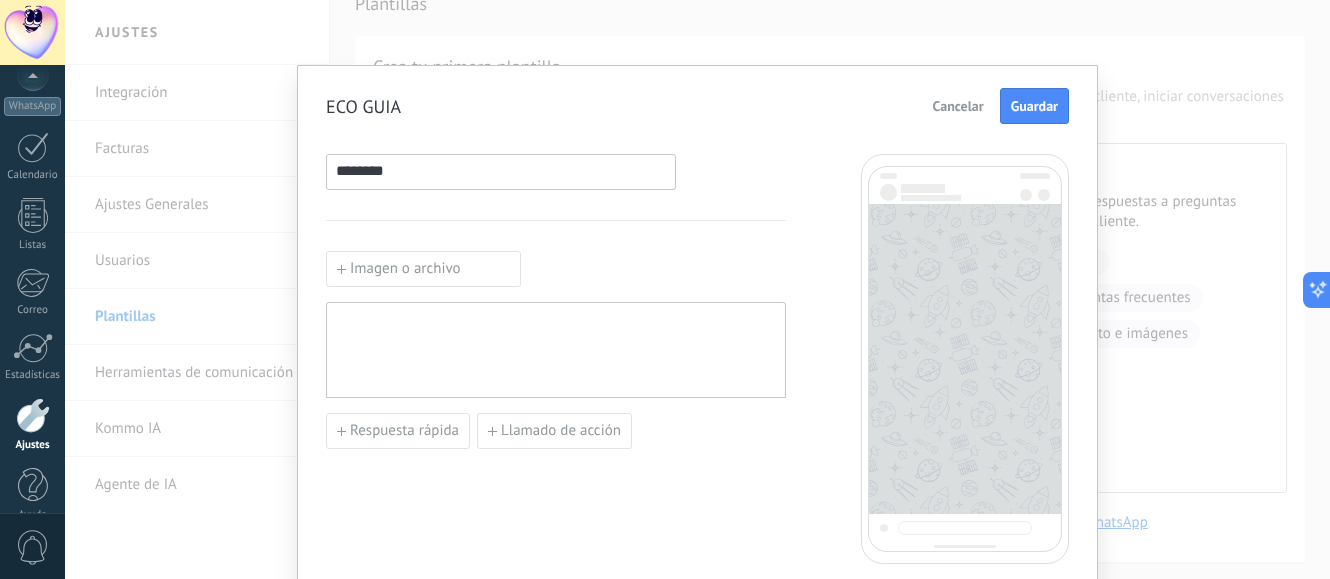 scroll, scrollTop: 253, scrollLeft: 0, axis: vertical 